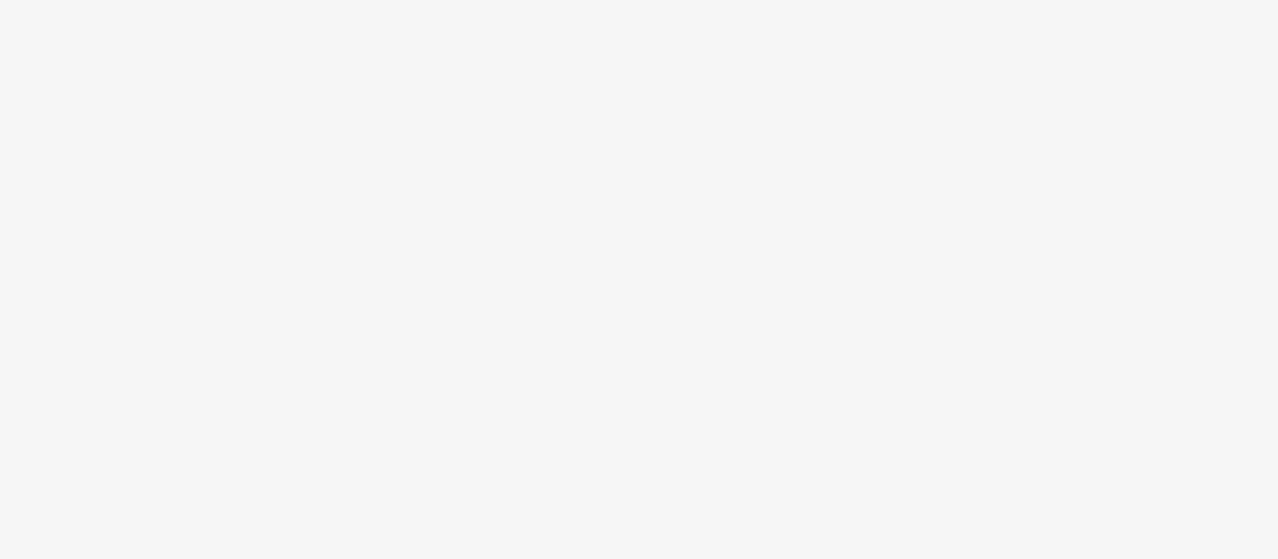 scroll, scrollTop: 0, scrollLeft: 0, axis: both 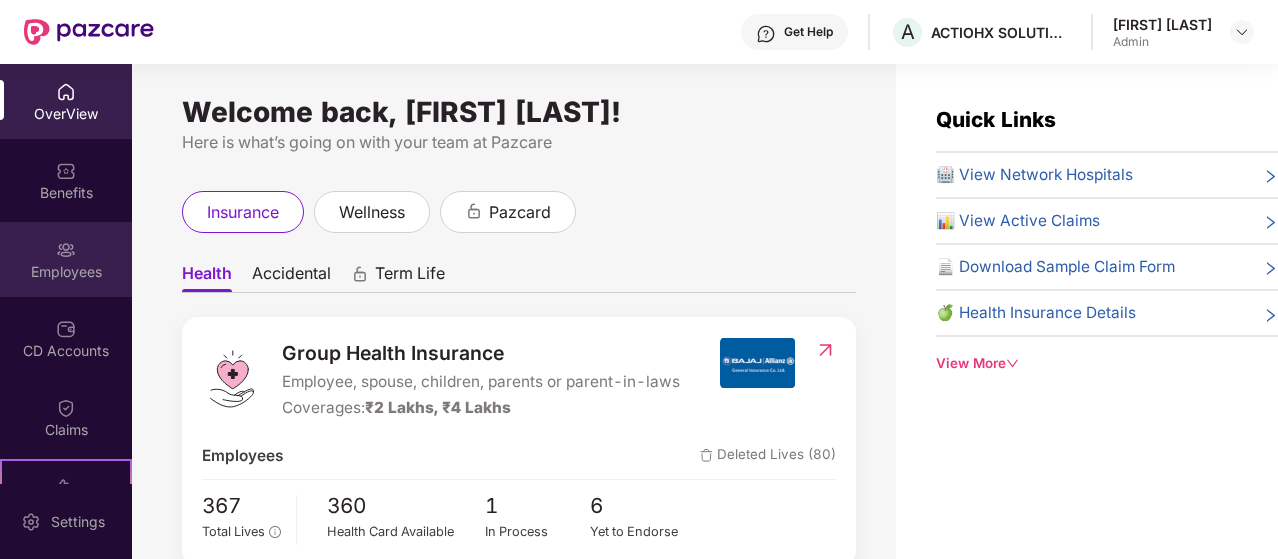 click on "Employees" at bounding box center [66, 259] 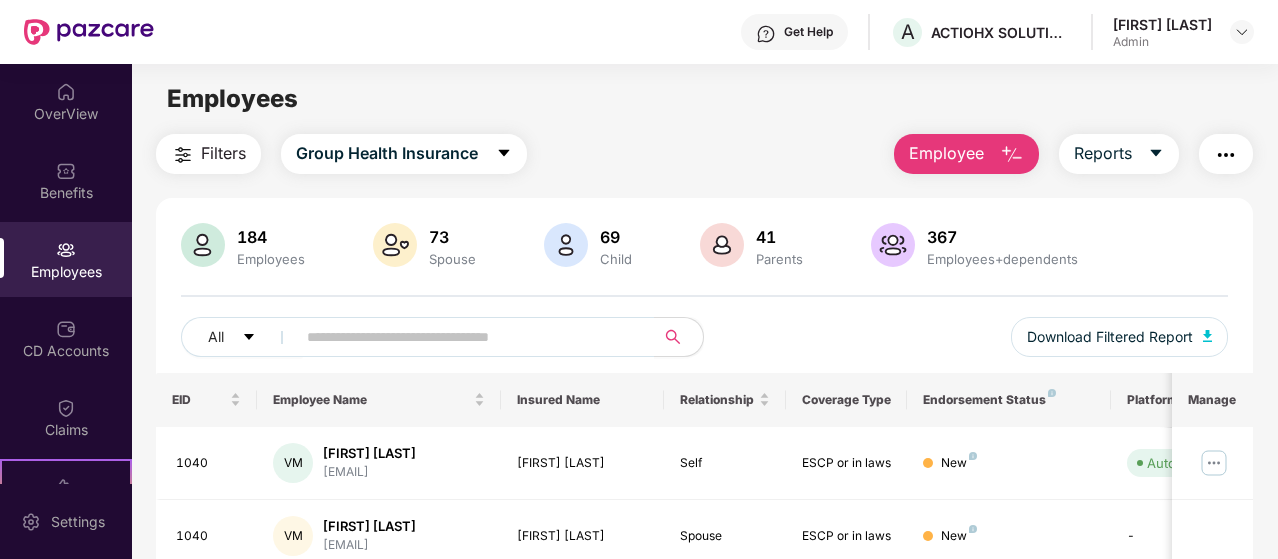click on "Employee" at bounding box center [946, 153] 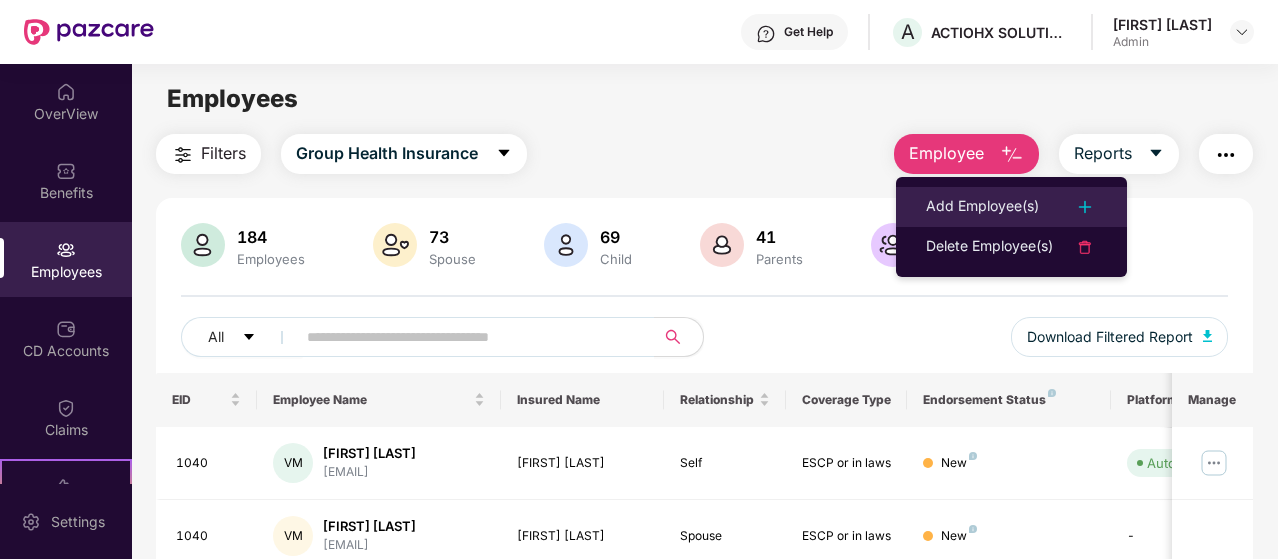 click on "Add Employee(s)" at bounding box center [982, 207] 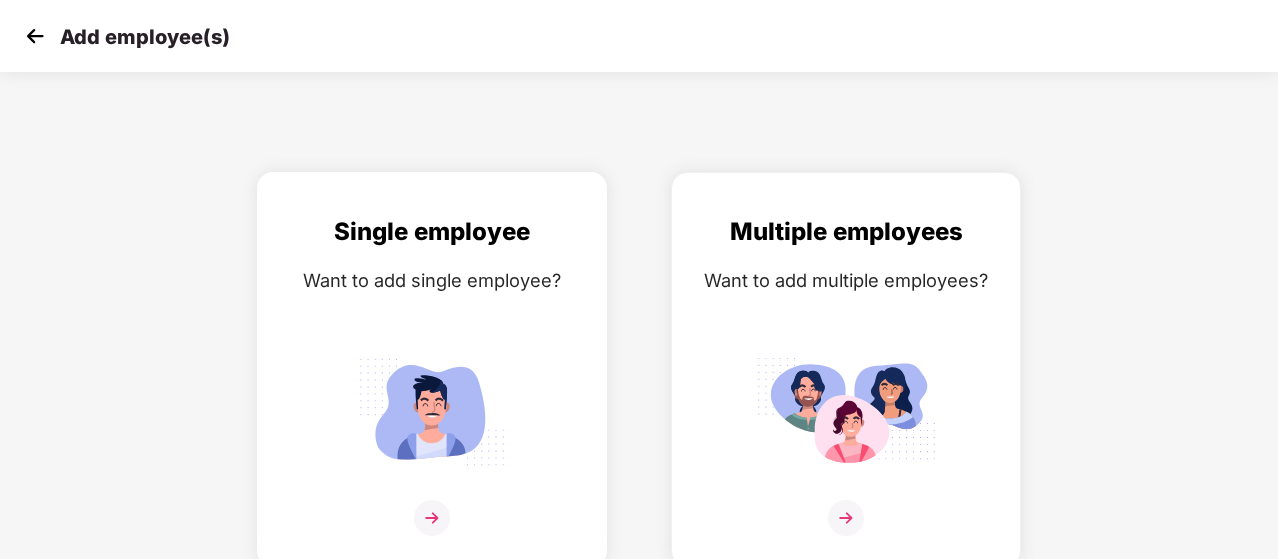 click on "Single employee Want to add single employee?" at bounding box center [432, 387] 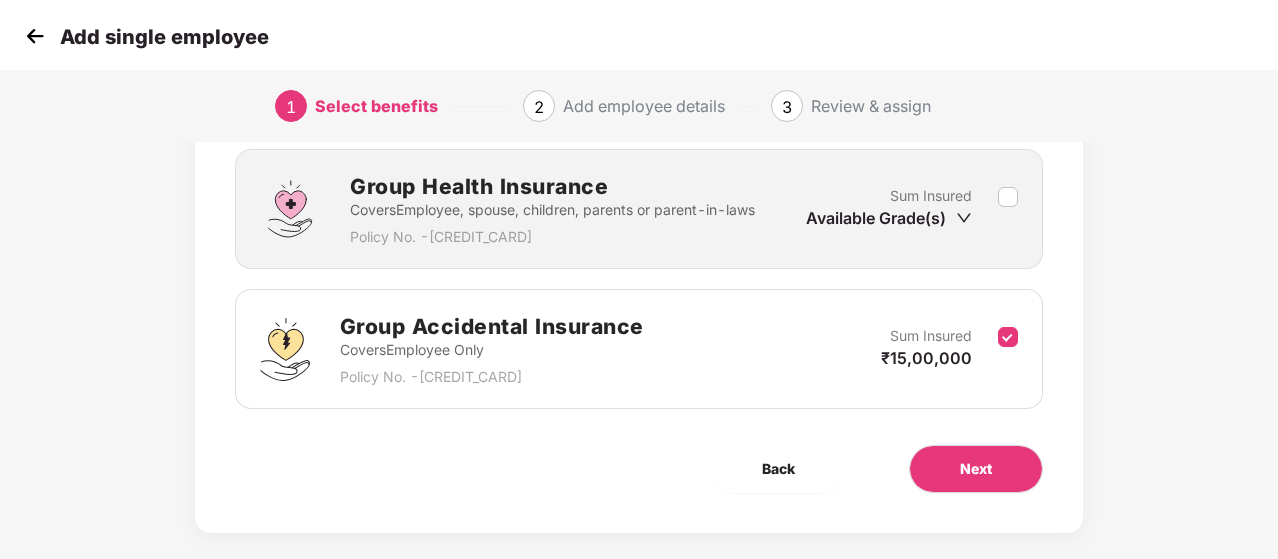scroll, scrollTop: 300, scrollLeft: 0, axis: vertical 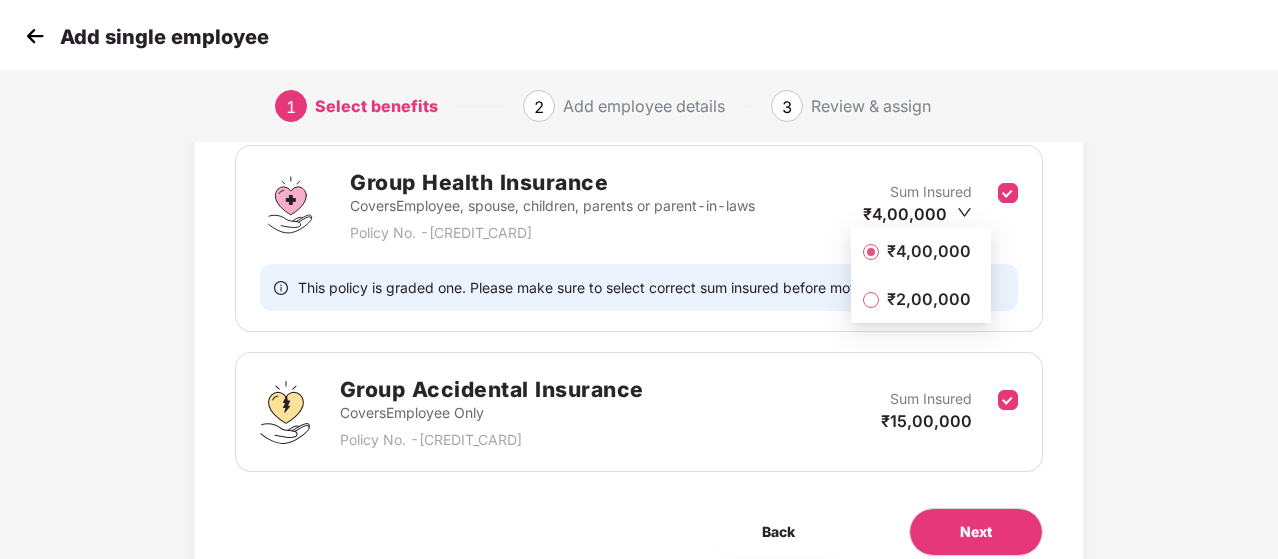 click on "₹2,00,000" at bounding box center [921, 299] 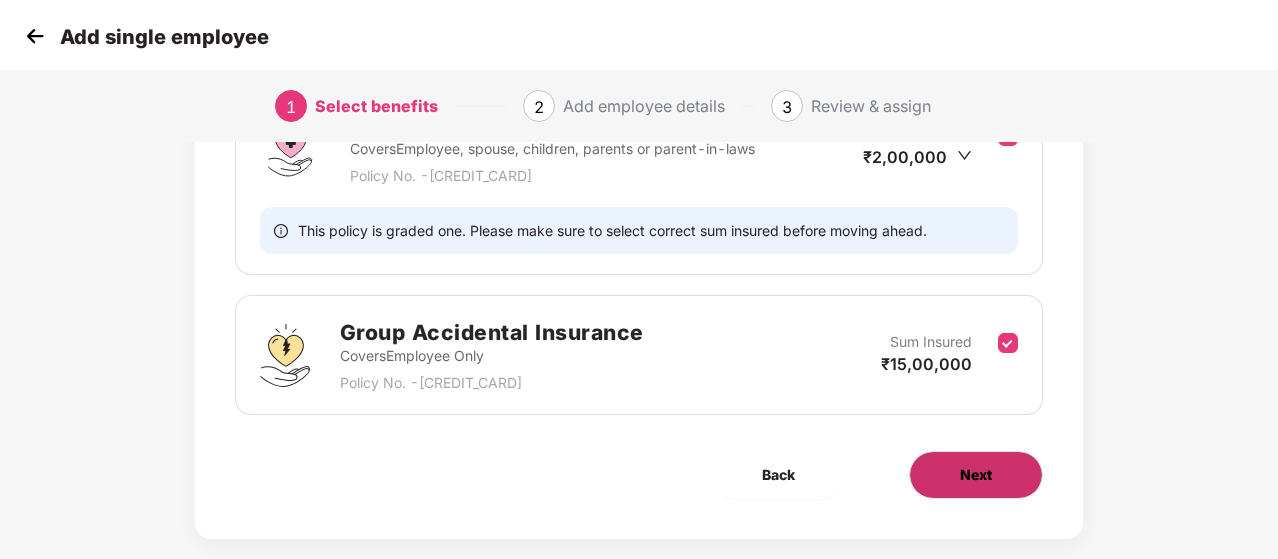 scroll, scrollTop: 384, scrollLeft: 0, axis: vertical 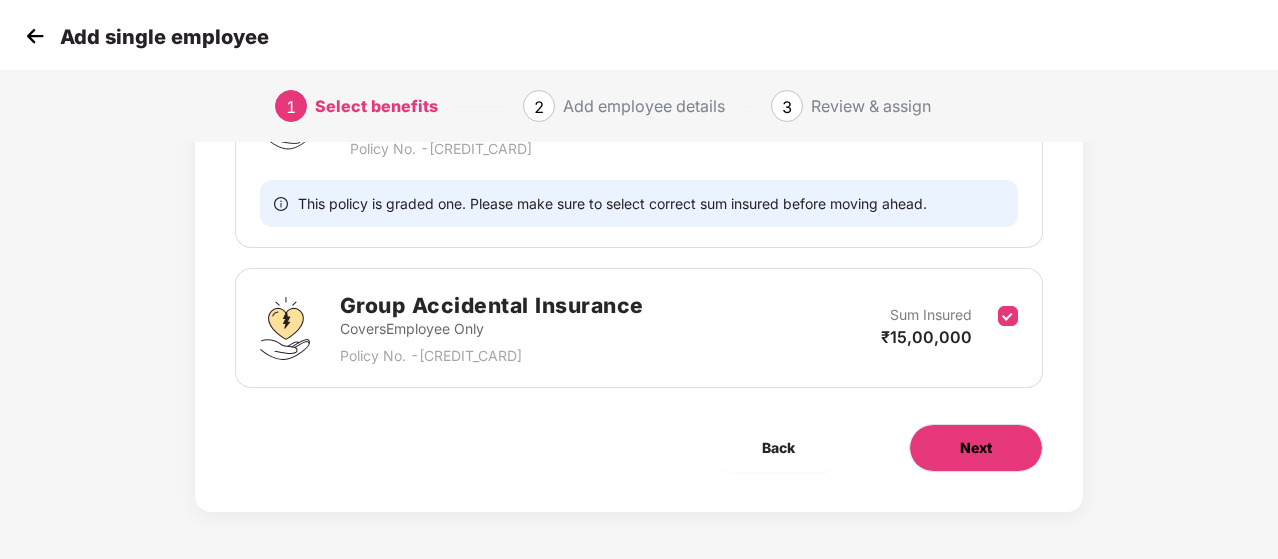 click on "Next" at bounding box center (976, 448) 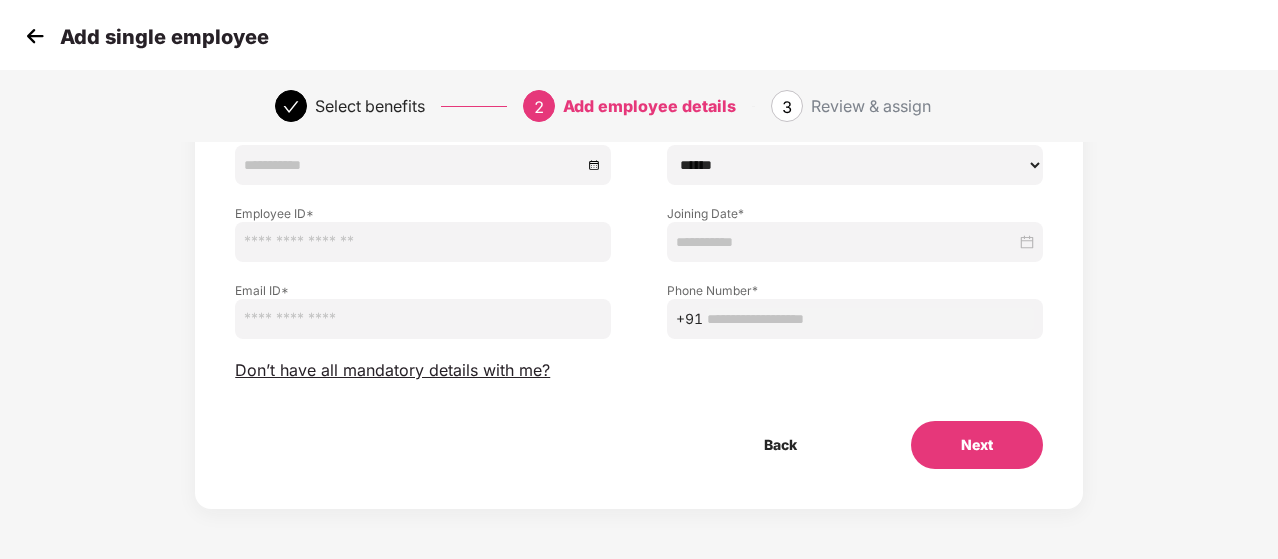 scroll, scrollTop: 0, scrollLeft: 0, axis: both 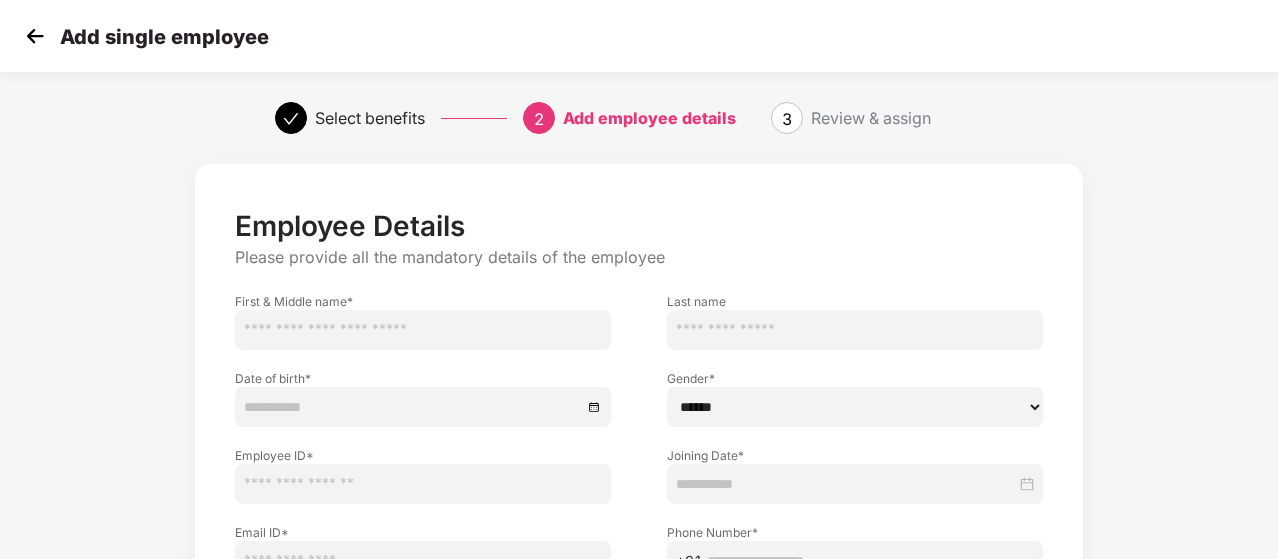 click at bounding box center (423, 330) 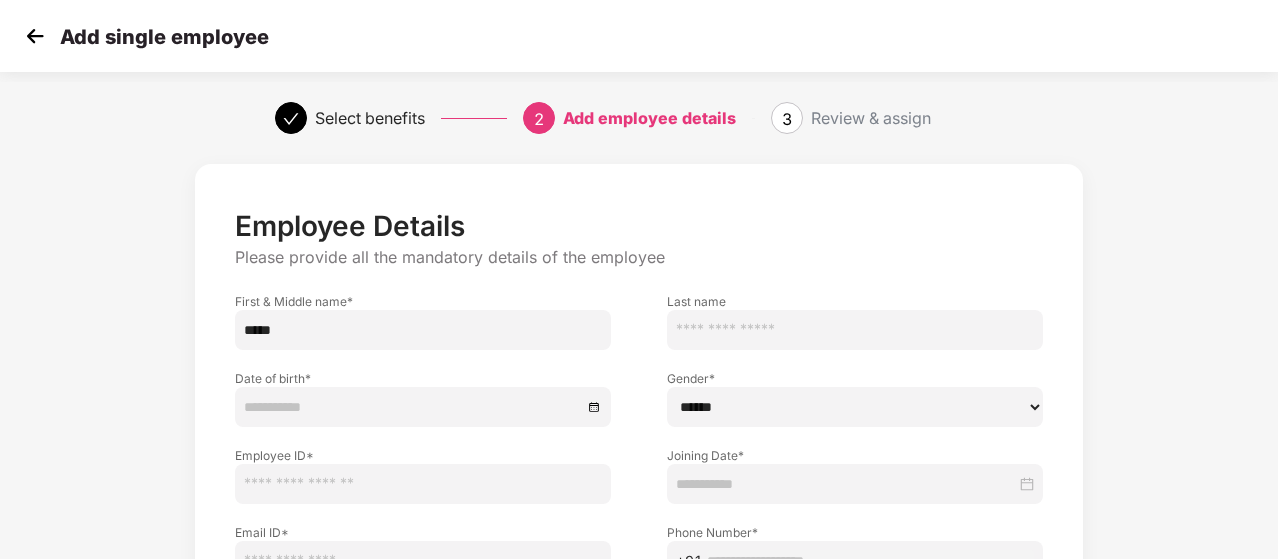 type on "*****" 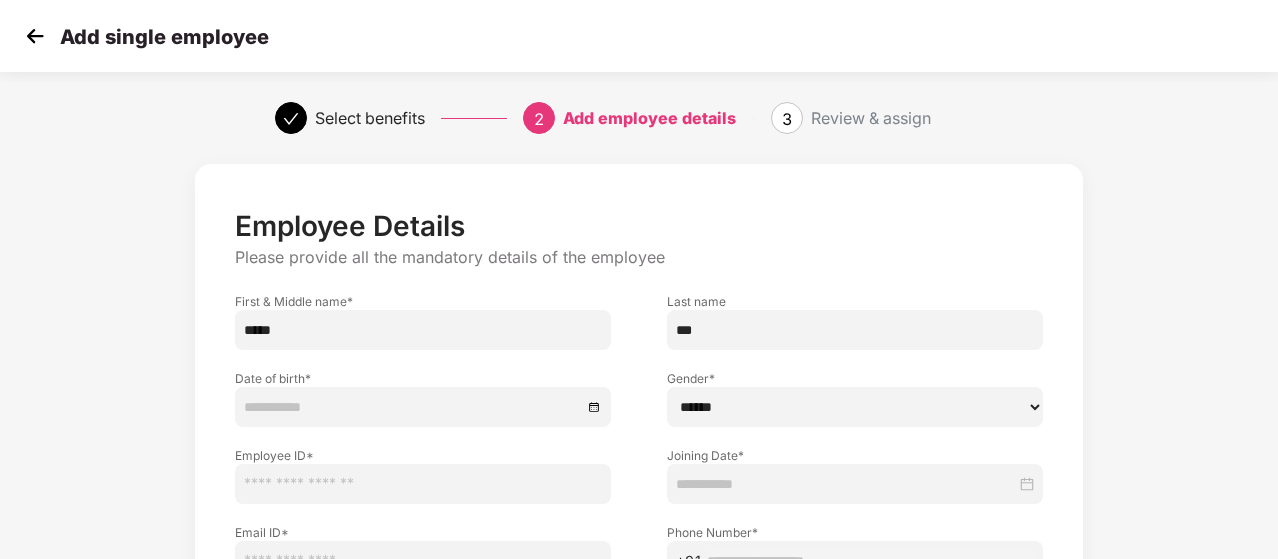type on "*******" 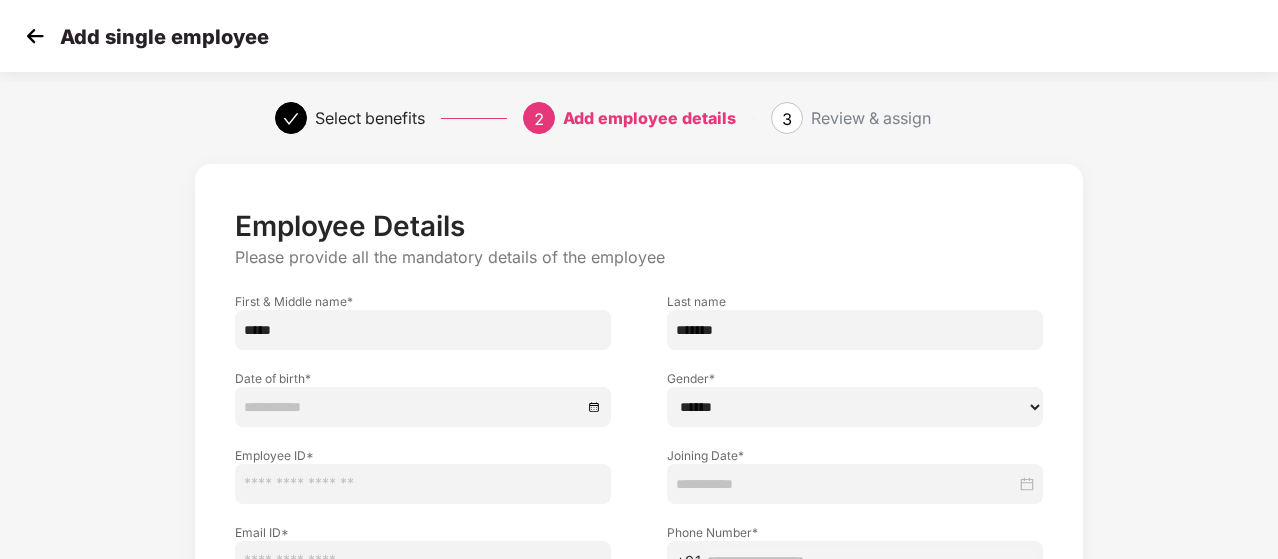 click on "****** **** ******" at bounding box center (855, 407) 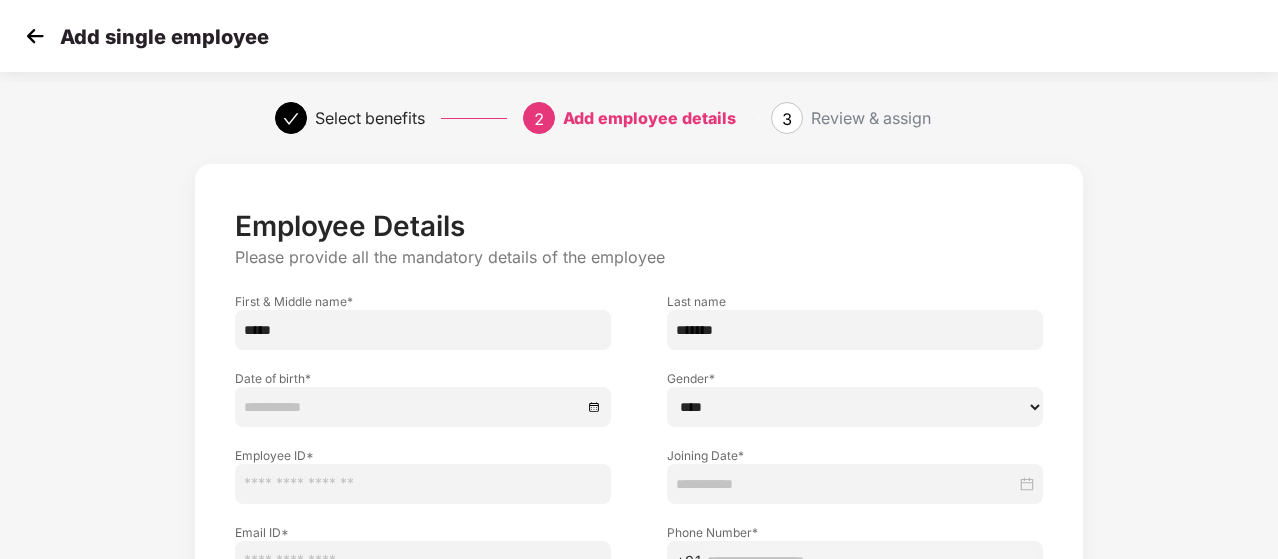 click on "****** **** ******" at bounding box center (855, 407) 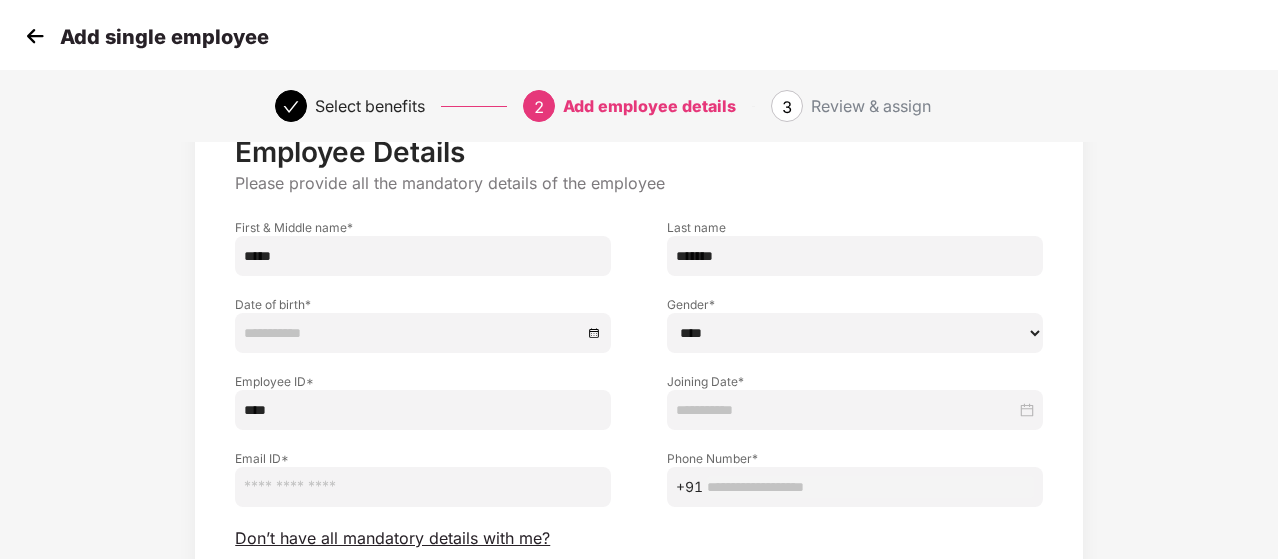 scroll, scrollTop: 100, scrollLeft: 0, axis: vertical 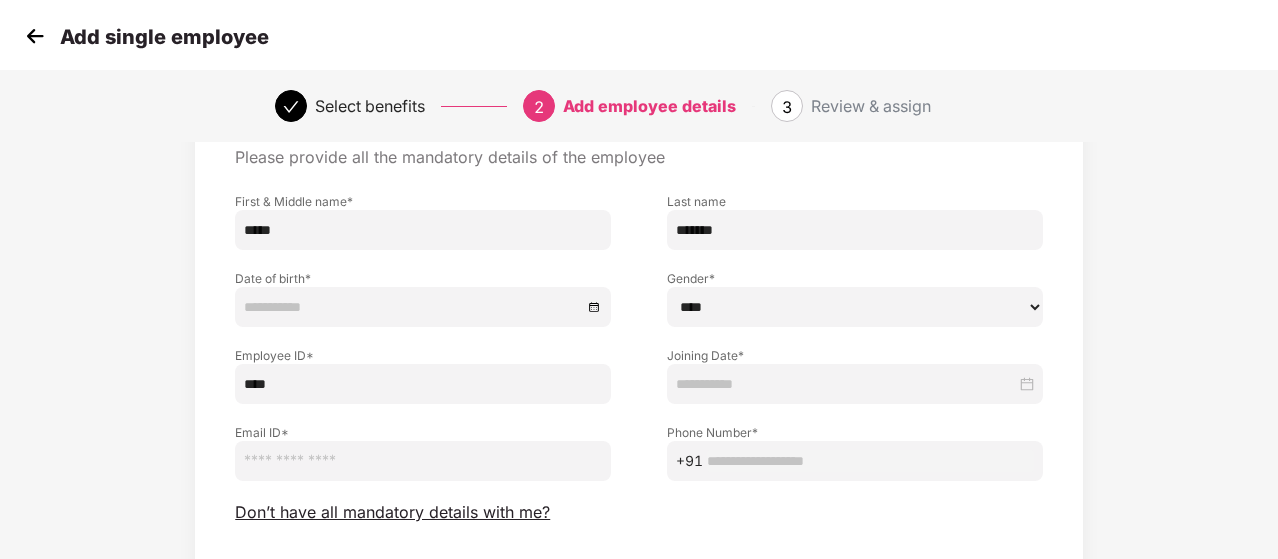 type on "****" 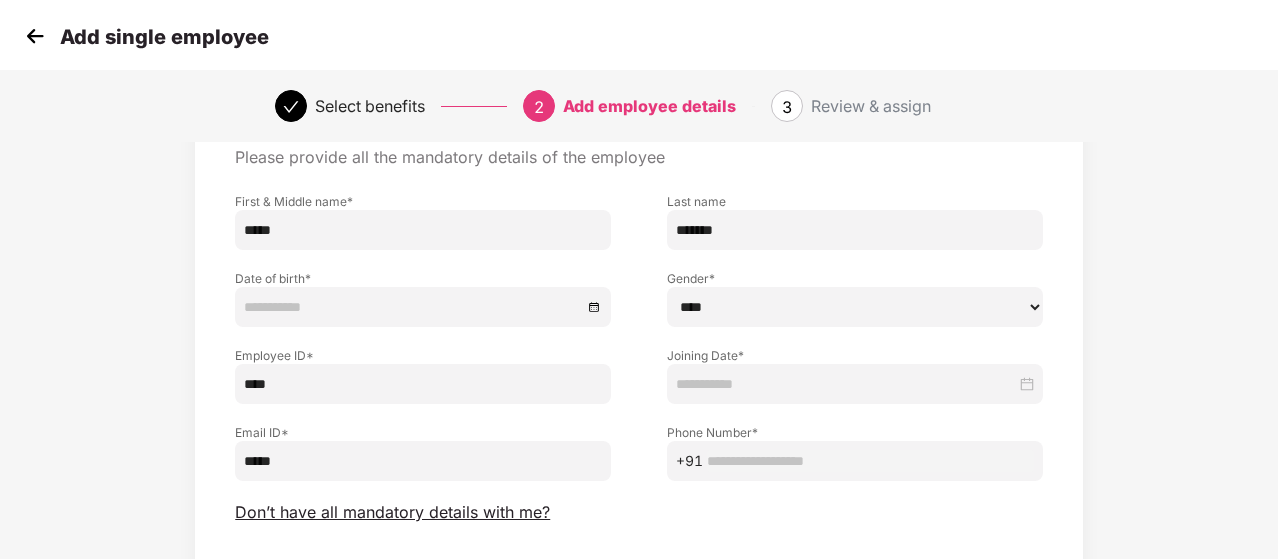 type on "**********" 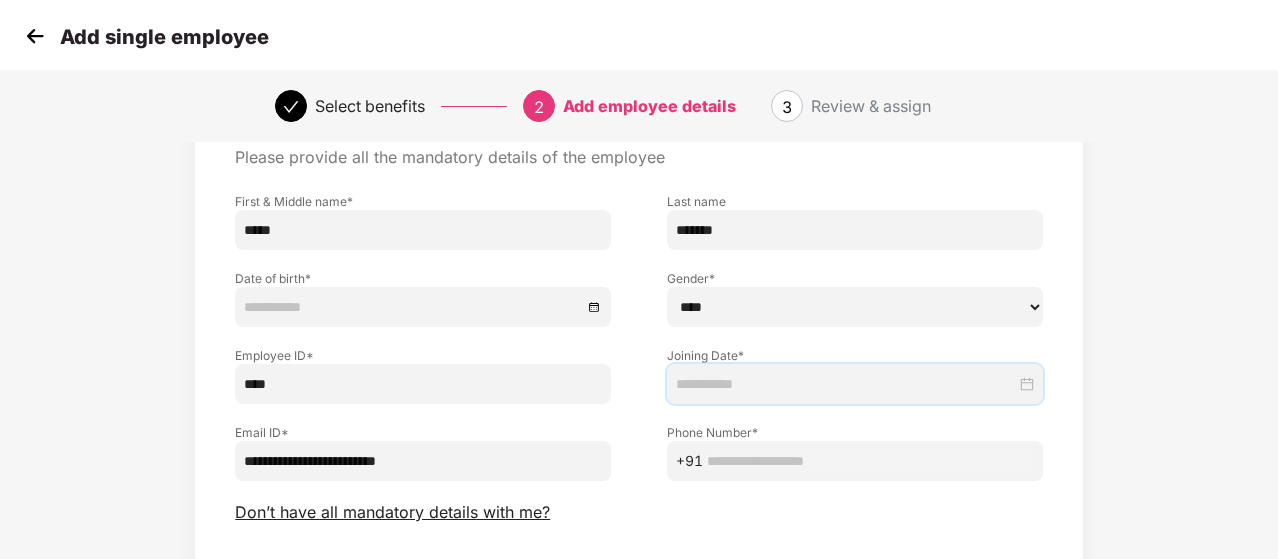 click at bounding box center (846, 384) 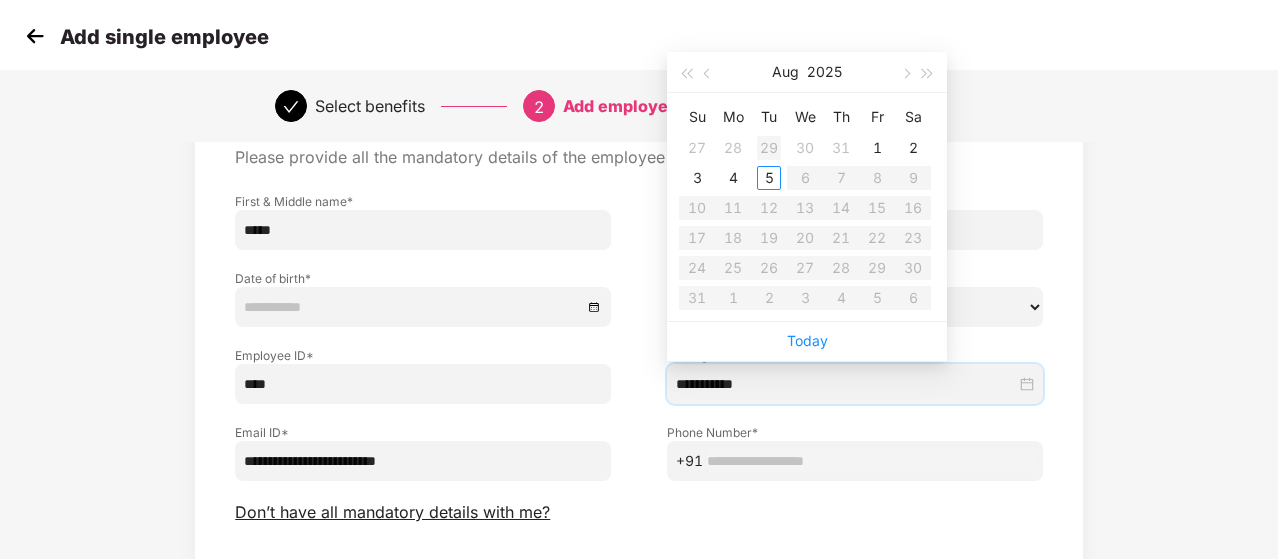type on "**********" 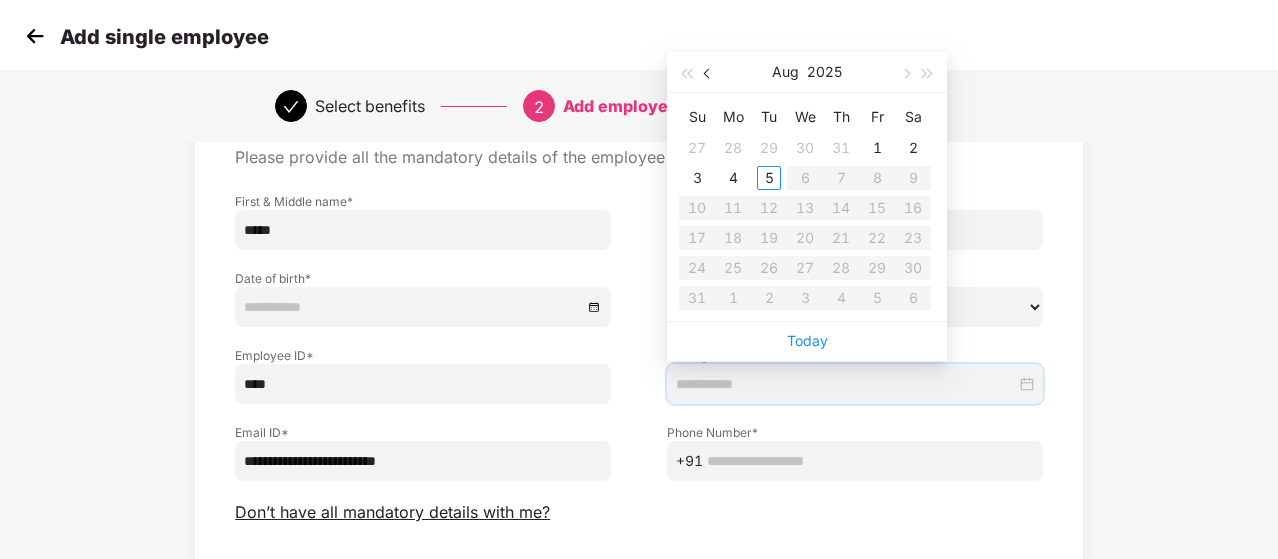 click at bounding box center [708, 72] 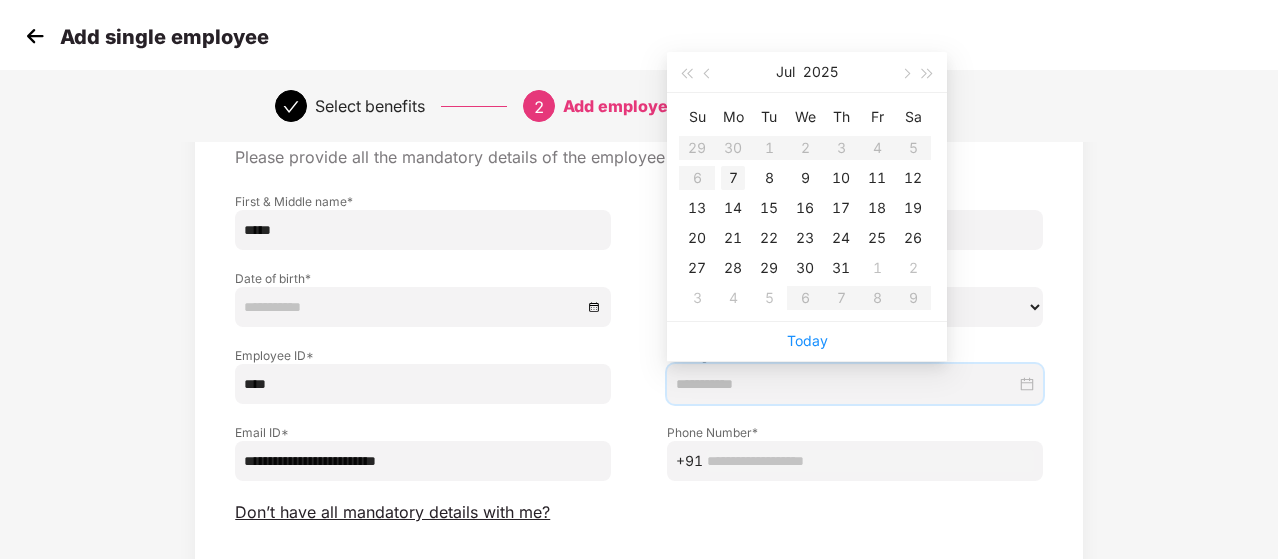 type on "**********" 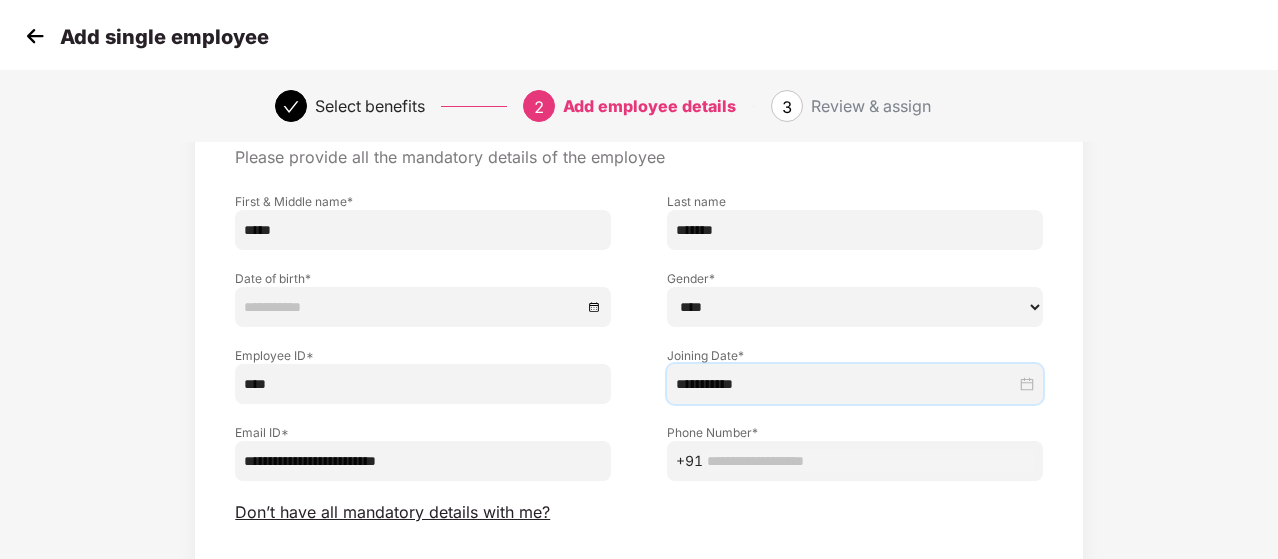 click at bounding box center (413, 307) 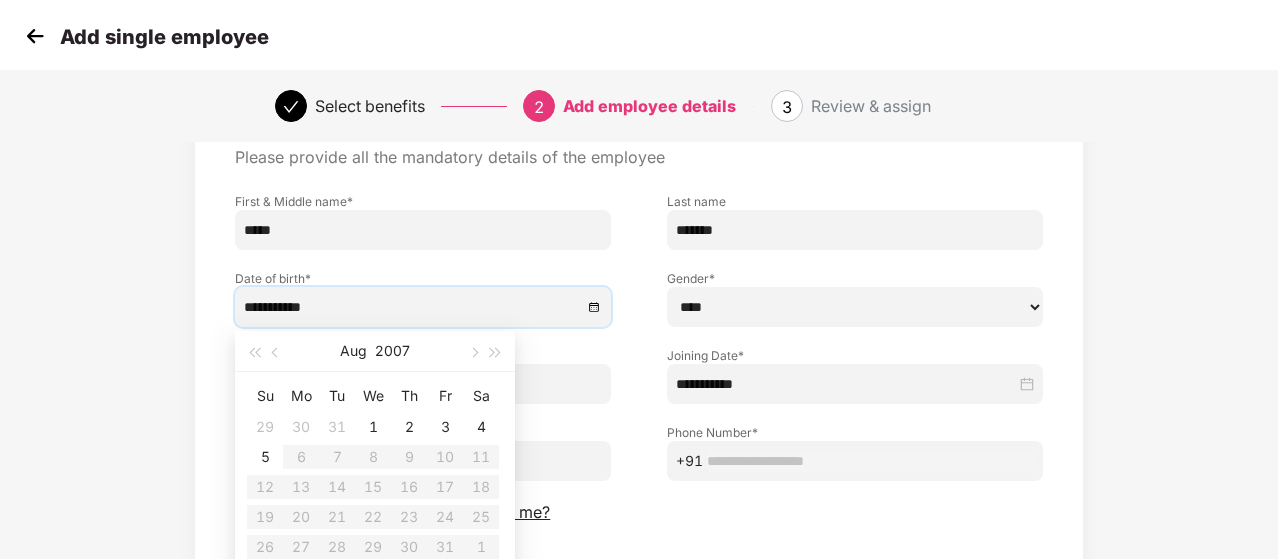 type on "**********" 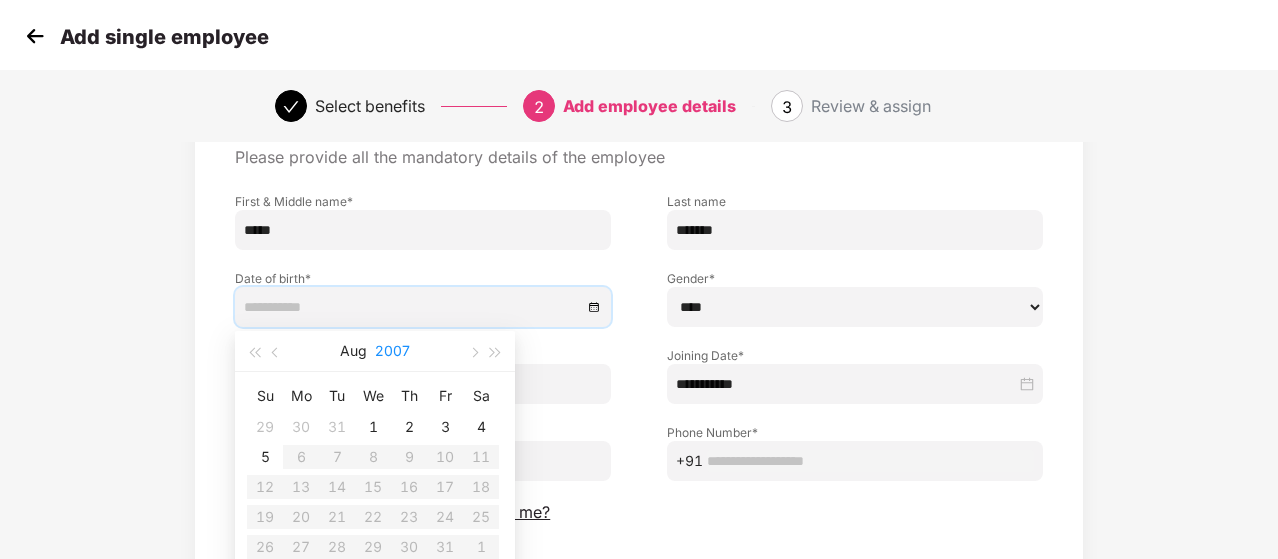 click on "2007" at bounding box center (392, 351) 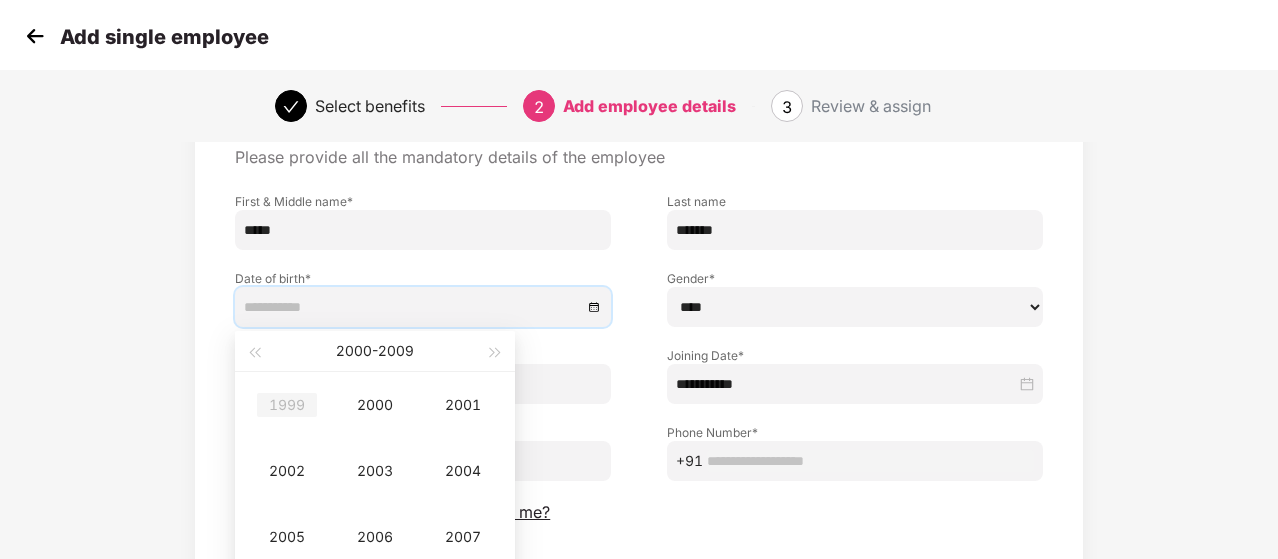type on "**********" 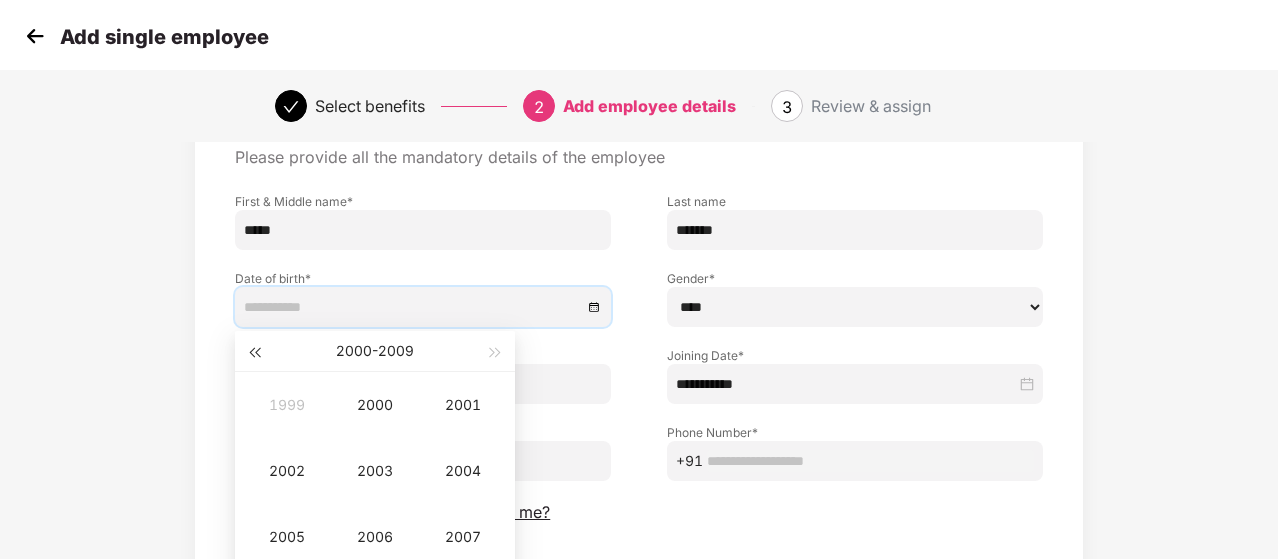 click at bounding box center (254, 353) 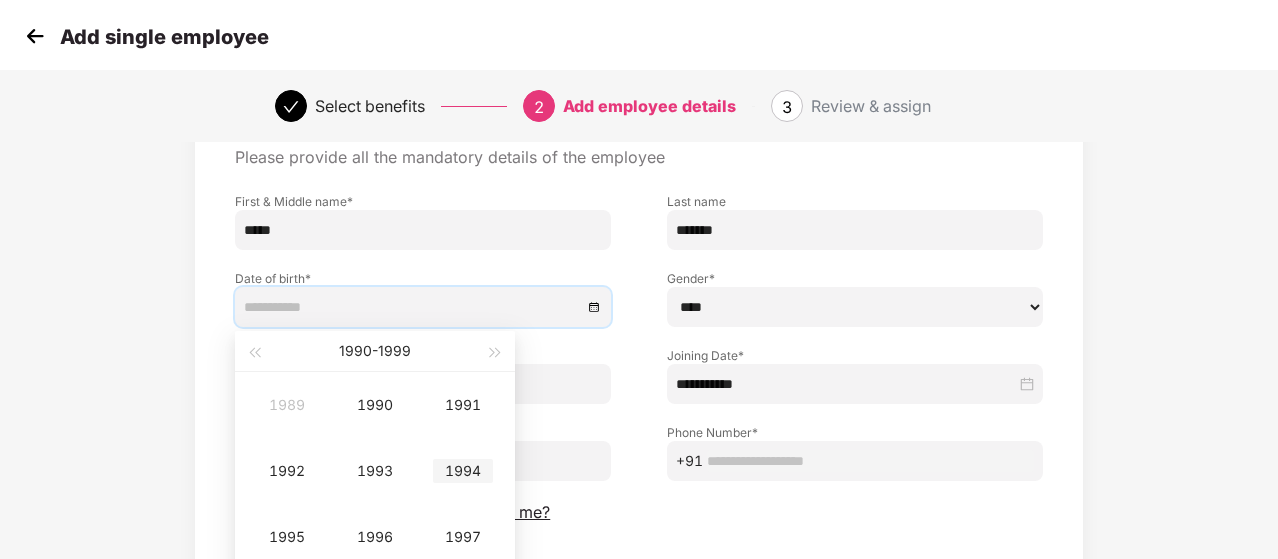 type on "**********" 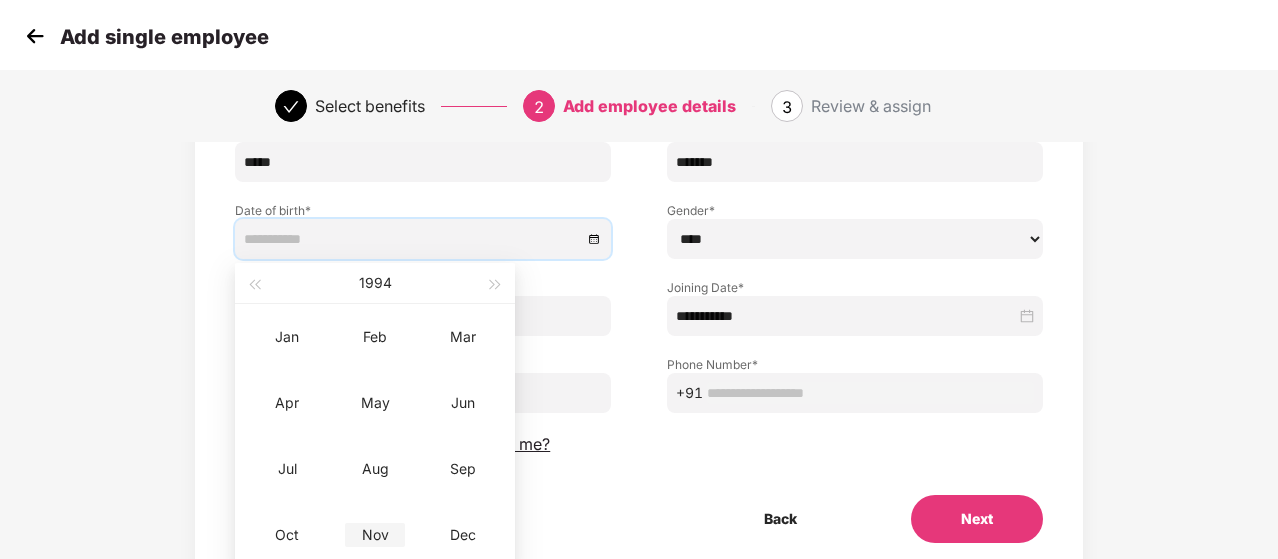 scroll, scrollTop: 200, scrollLeft: 0, axis: vertical 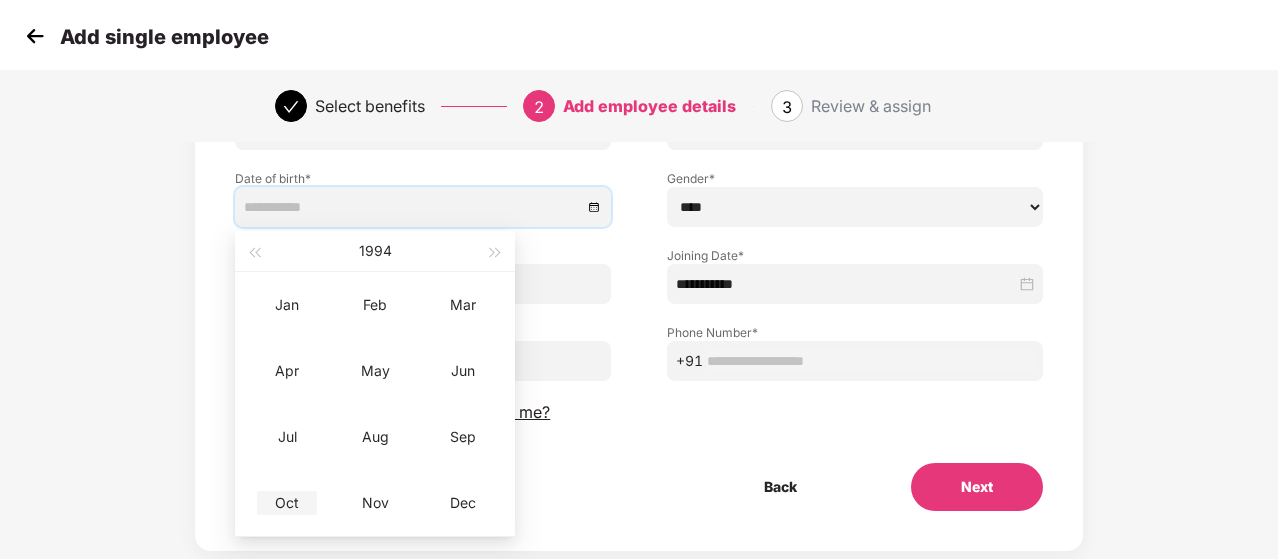 type on "**********" 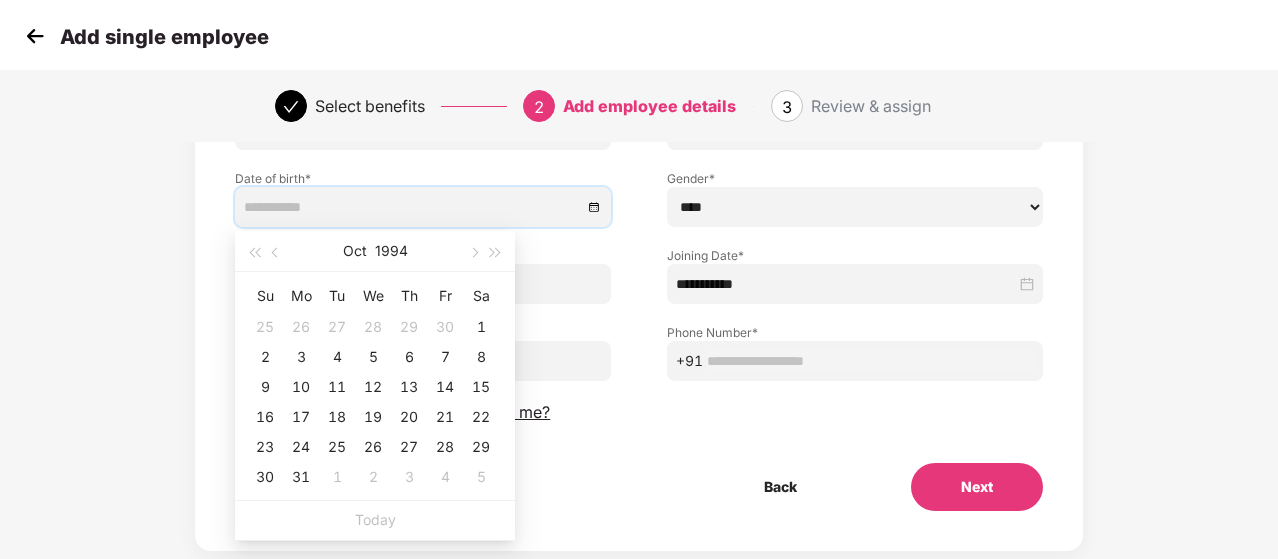 click on "9" at bounding box center [265, 387] 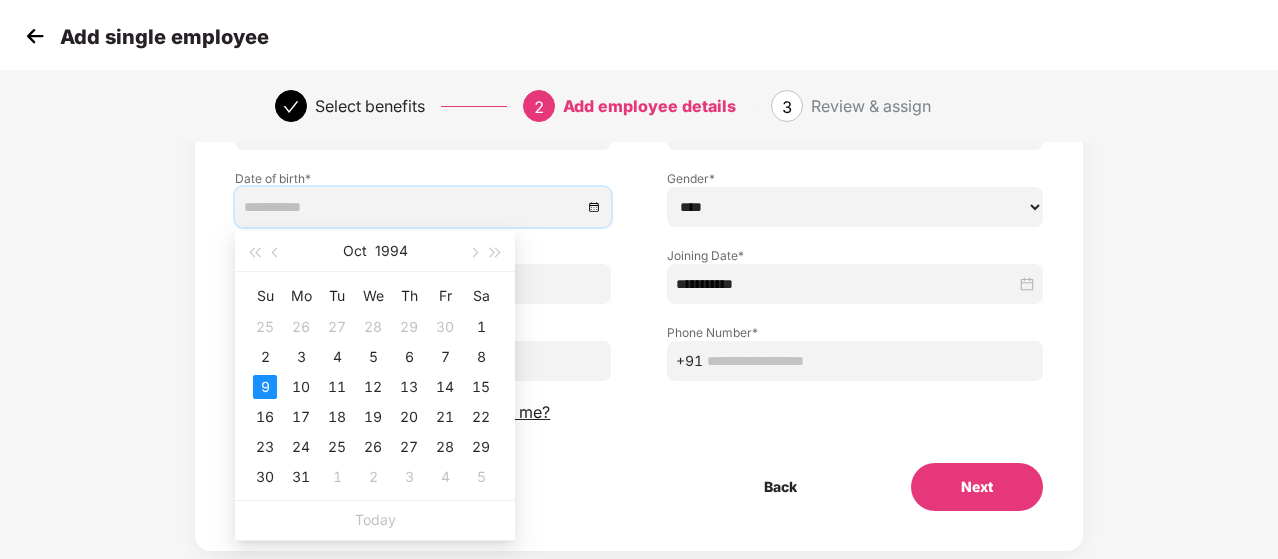 type on "**********" 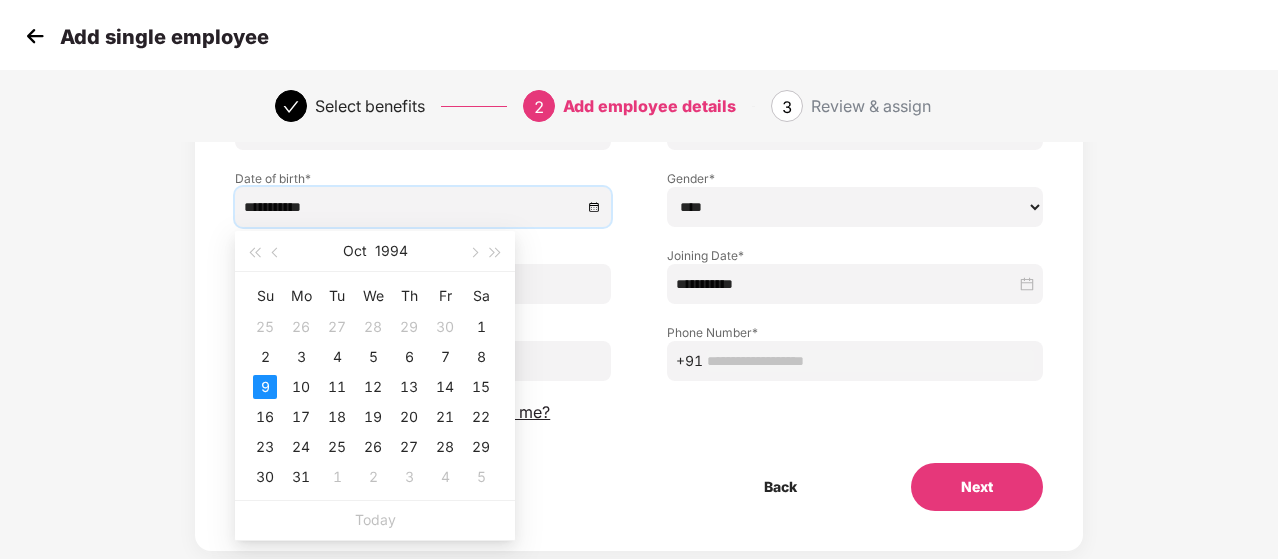 click on "Employee ID  * ****" at bounding box center (423, 265) 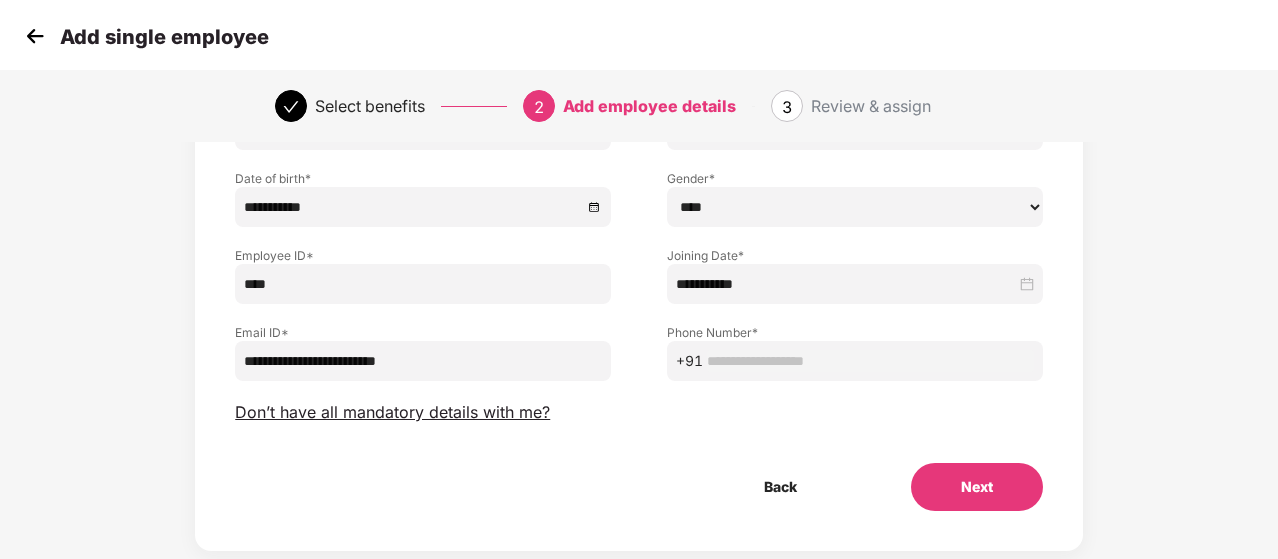 click on "Employee Details Please provide all the mandatory details of the employee First & Middle name  * [FIRST] [LAST] Last name ******* Date of birth  * [DATE] Gender  * ****** **** ****** Employee ID  * **** Joining Date  * [DATE] Email ID  * [EMAIL] Phone Number  * +91 Don’t have all mandatory details with me? Back Next" at bounding box center [639, 260] 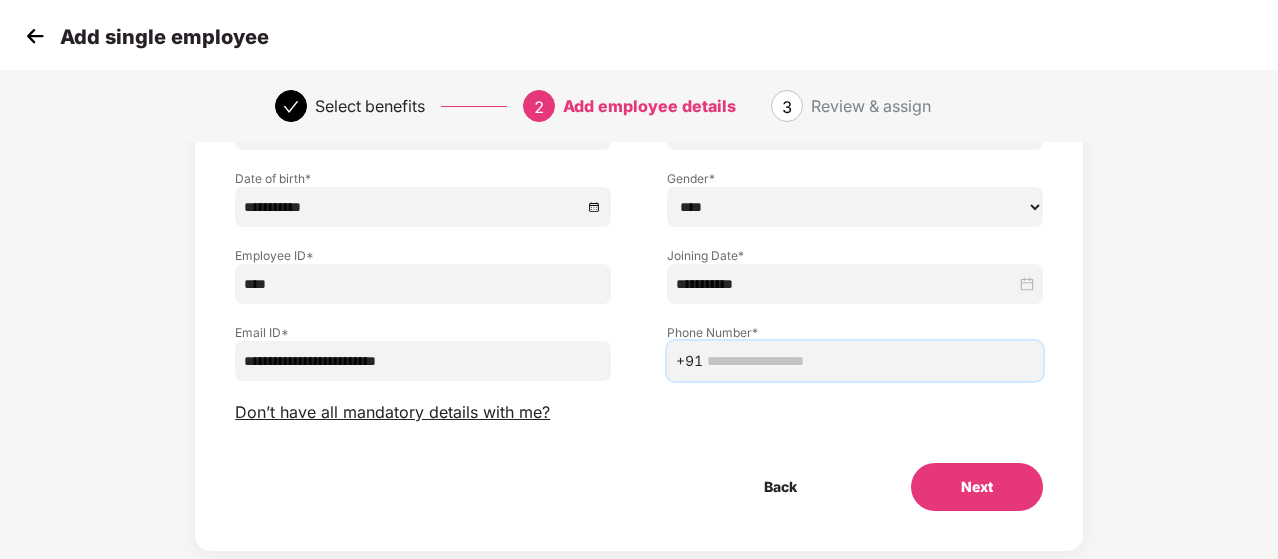click at bounding box center (870, 361) 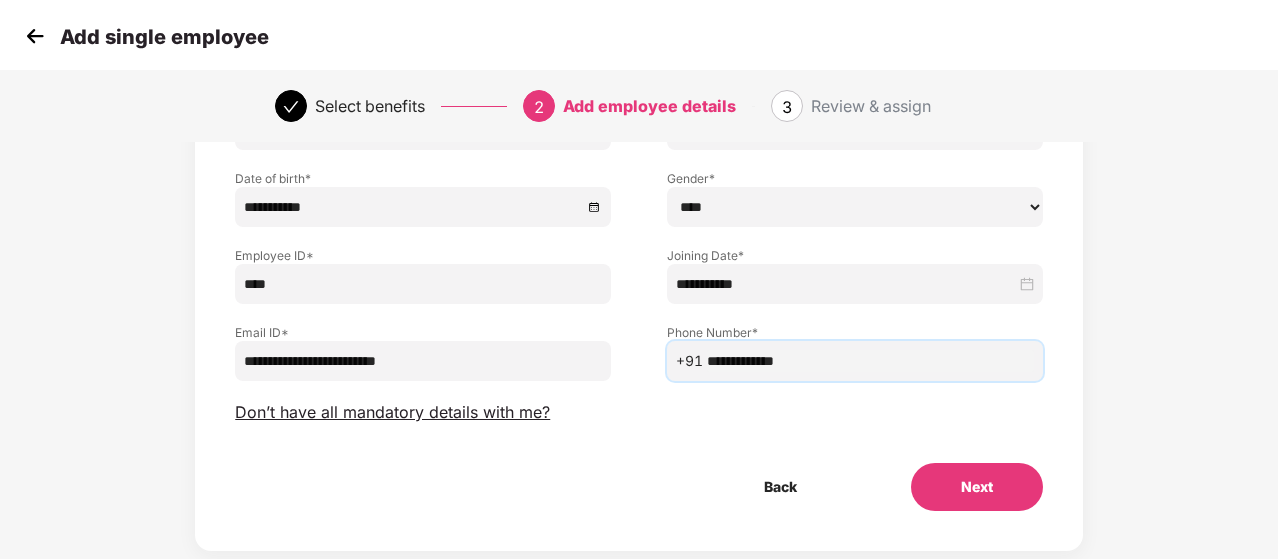 click on "**********" at bounding box center [870, 361] 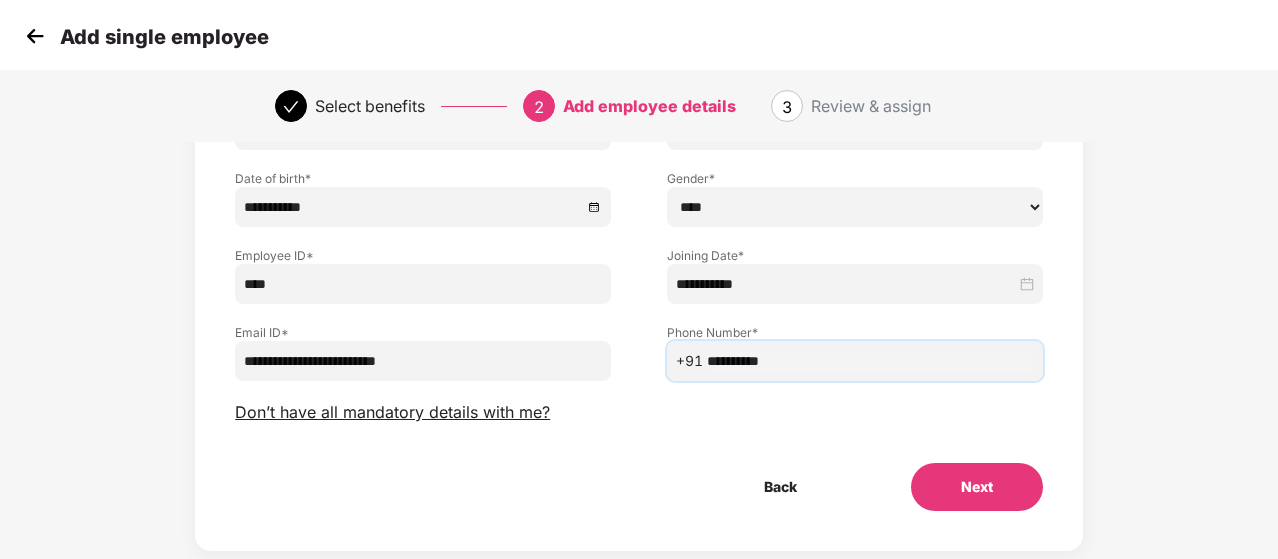 type on "**********" 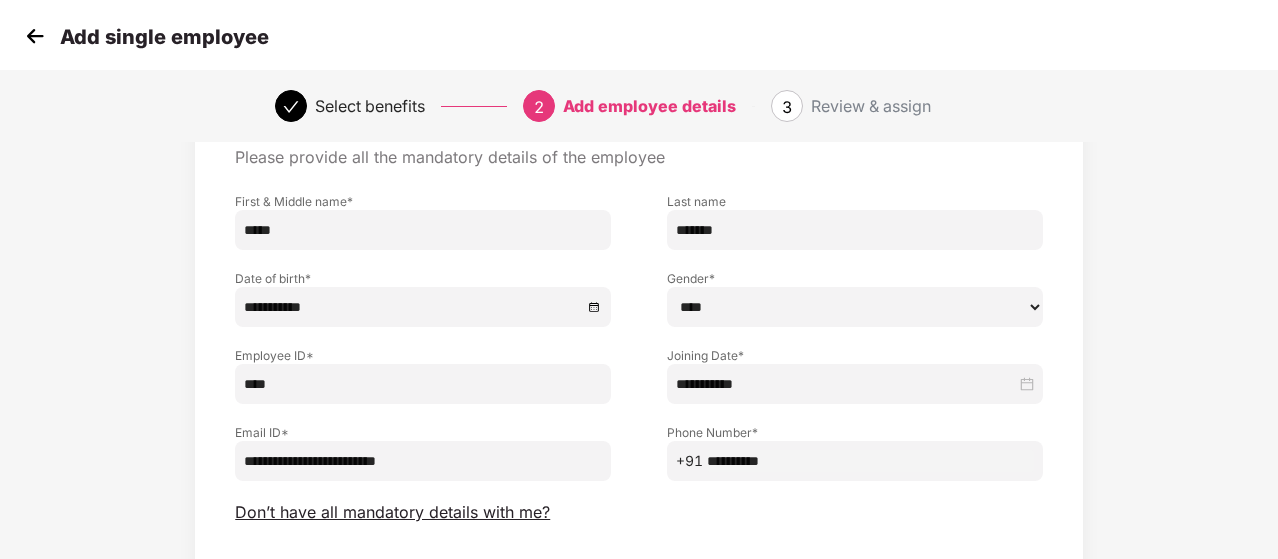click on "**********" at bounding box center [423, 288] 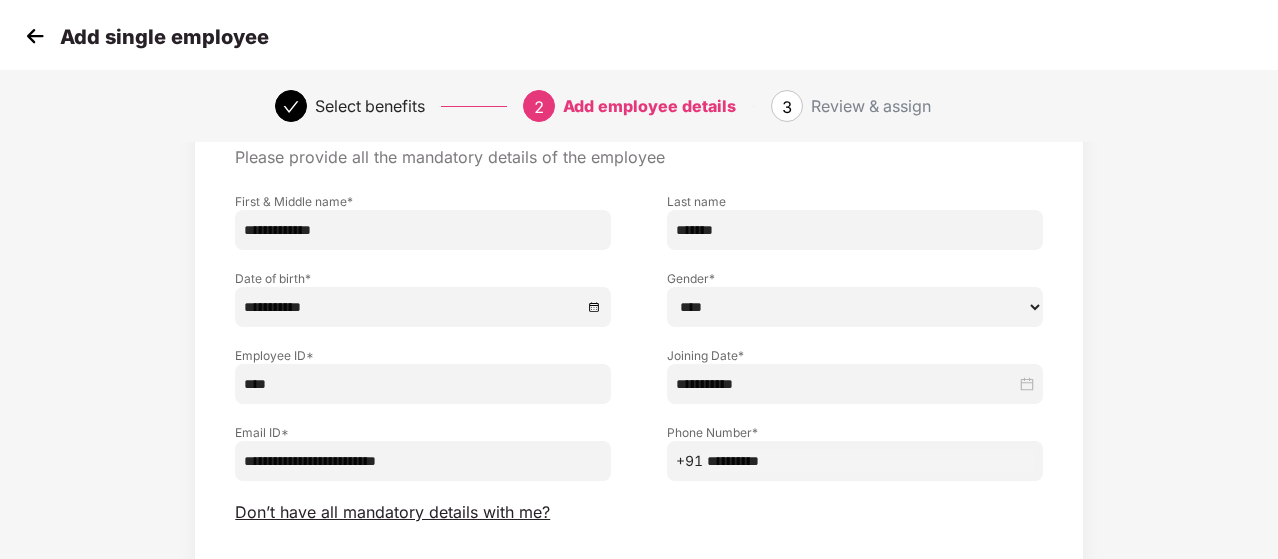 click on "**********" at bounding box center (423, 288) 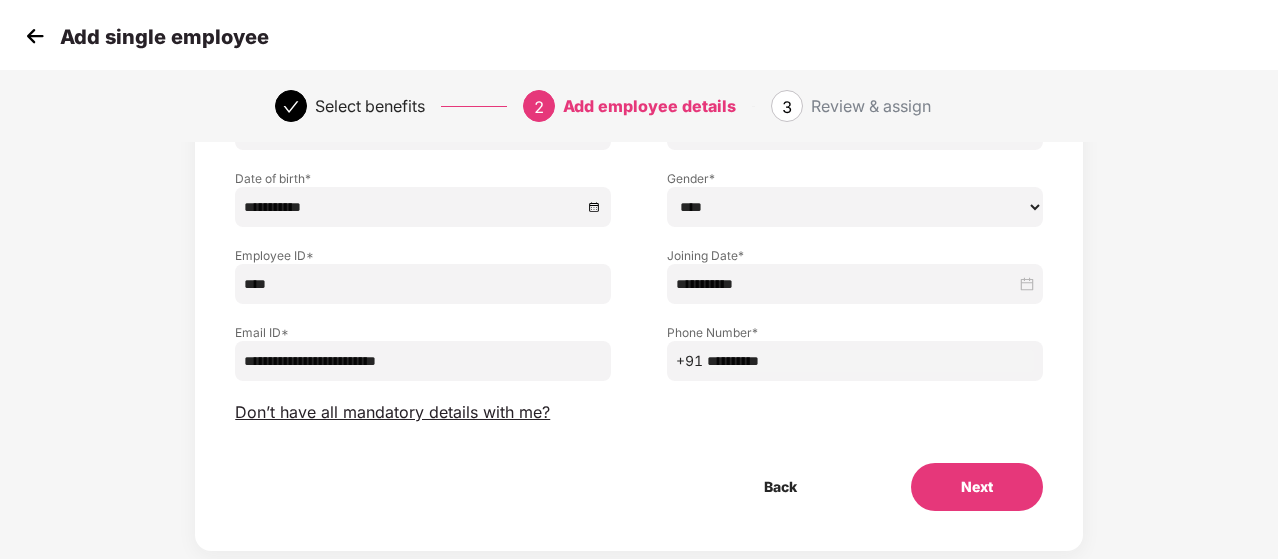 click on "Next" at bounding box center [977, 487] 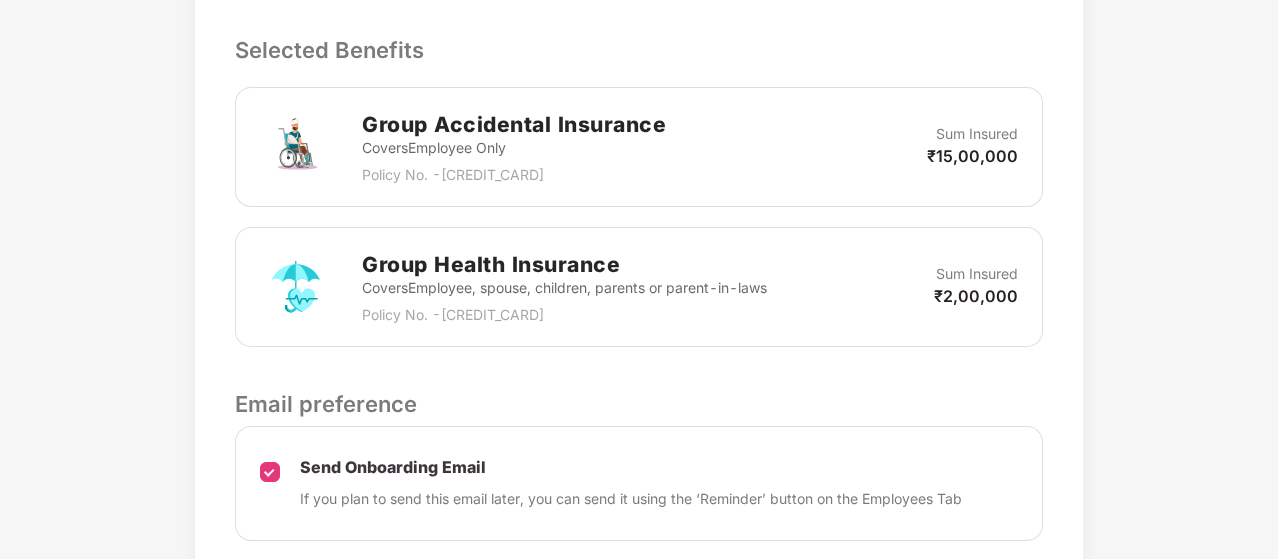 scroll, scrollTop: 700, scrollLeft: 0, axis: vertical 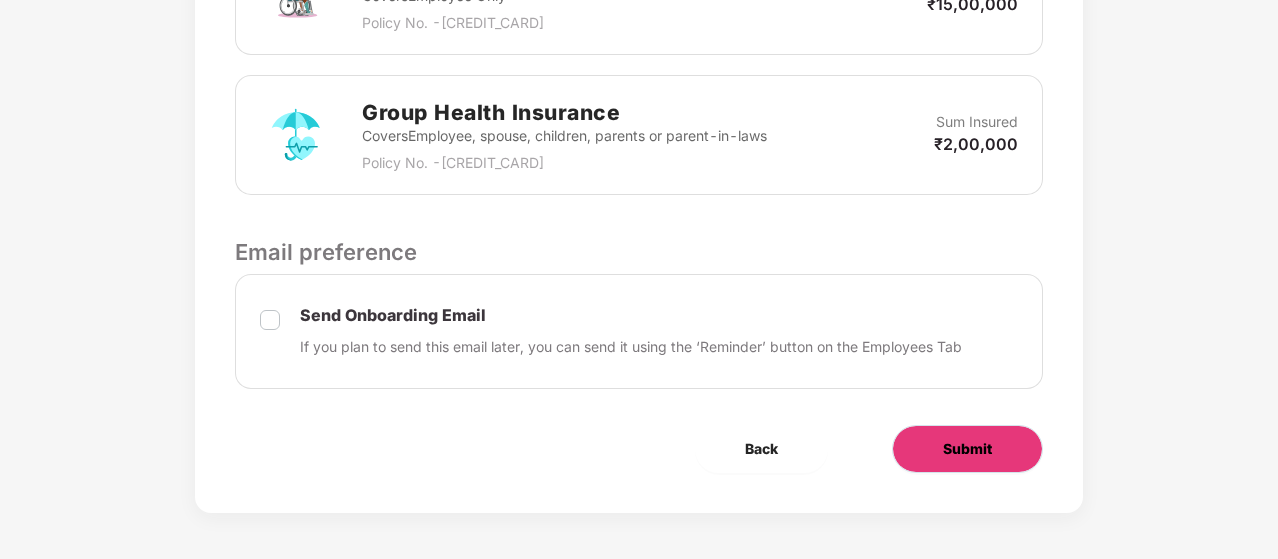 click on "Submit" at bounding box center [967, 449] 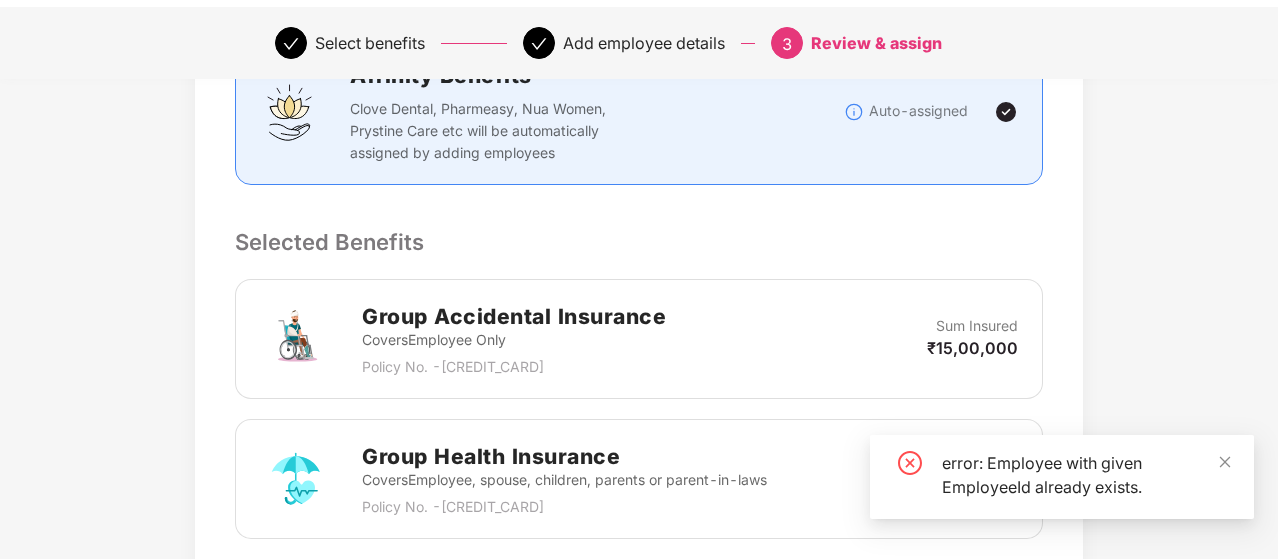 scroll, scrollTop: 524, scrollLeft: 0, axis: vertical 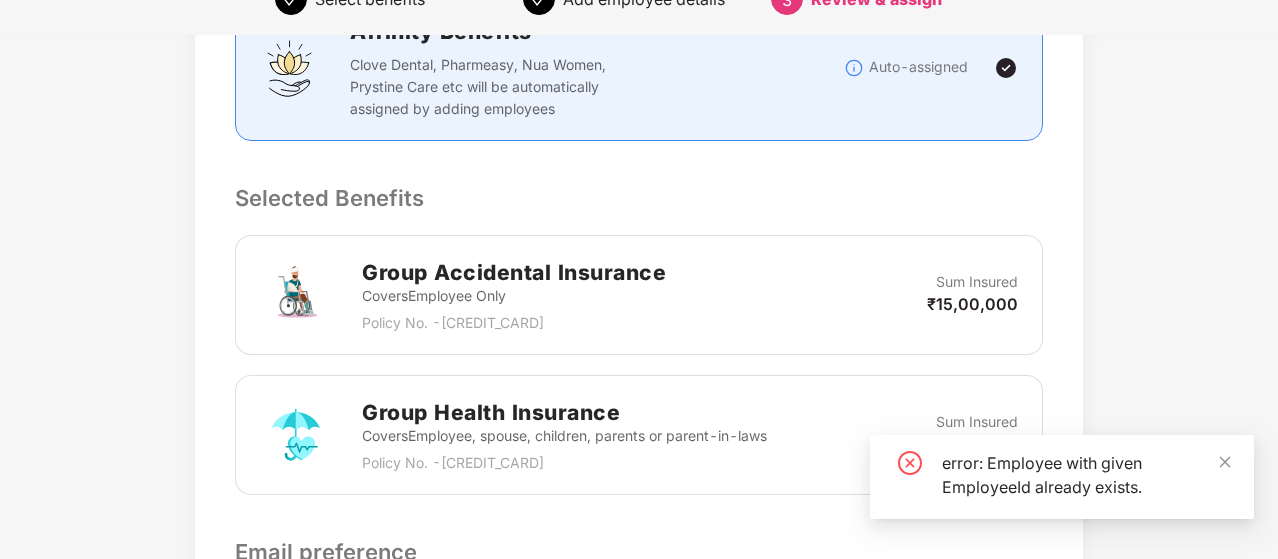 type 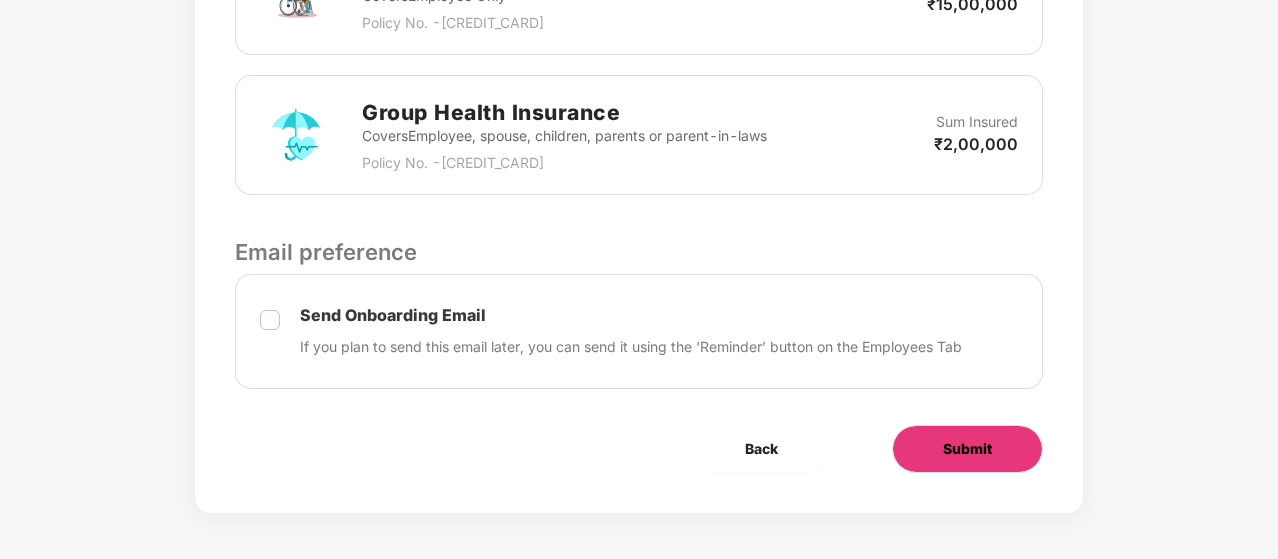 scroll, scrollTop: 424, scrollLeft: 0, axis: vertical 